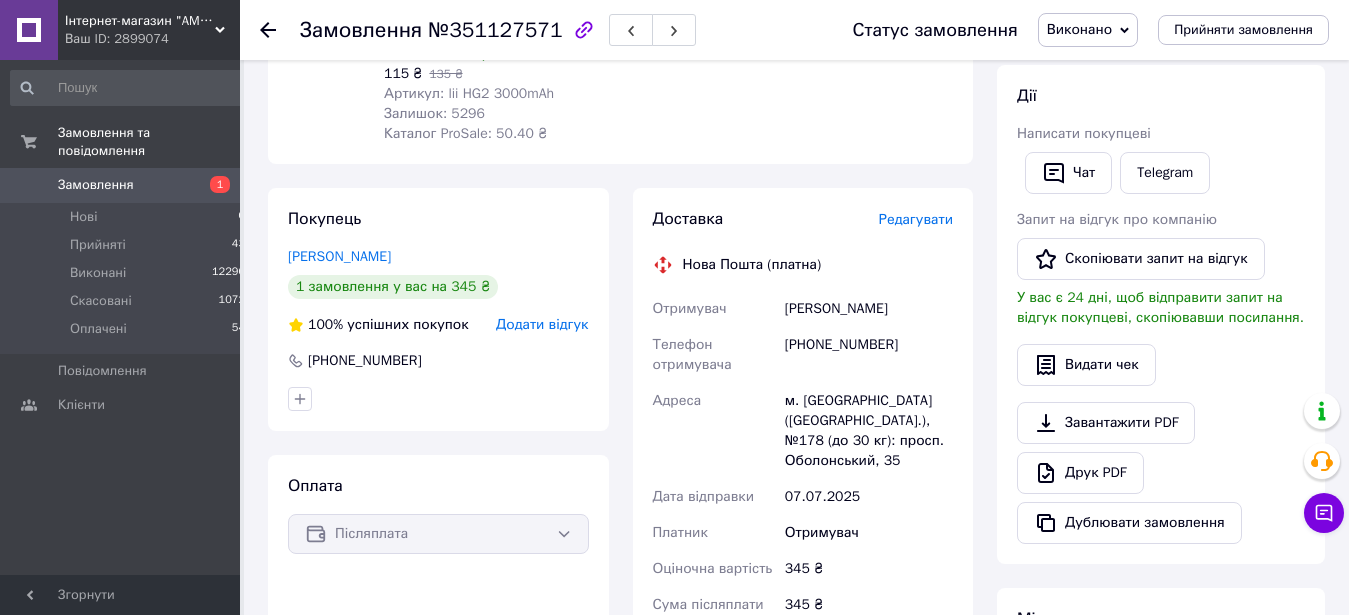 scroll, scrollTop: 299, scrollLeft: 0, axis: vertical 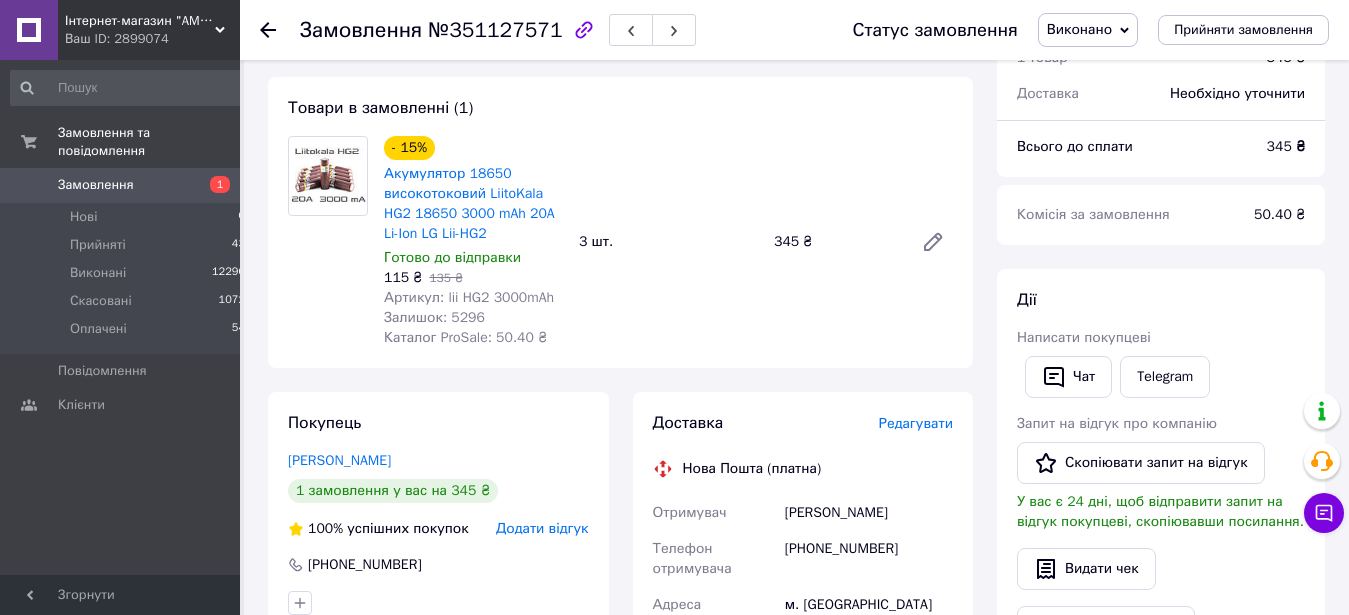 click 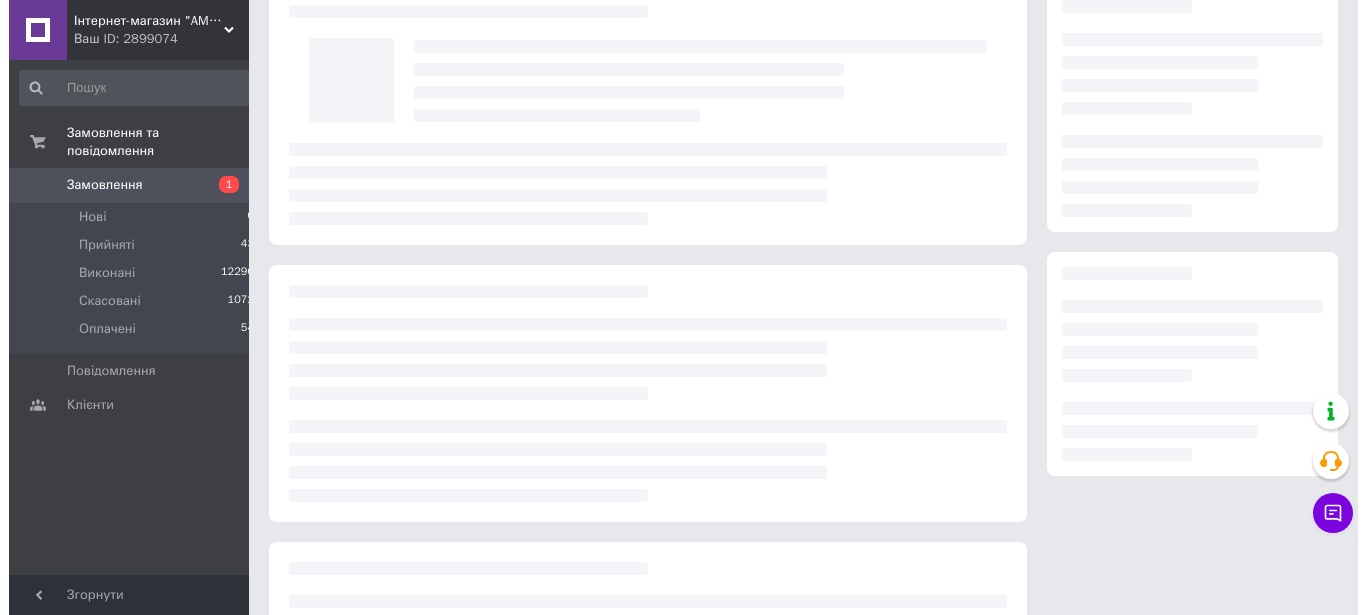 scroll, scrollTop: 0, scrollLeft: 0, axis: both 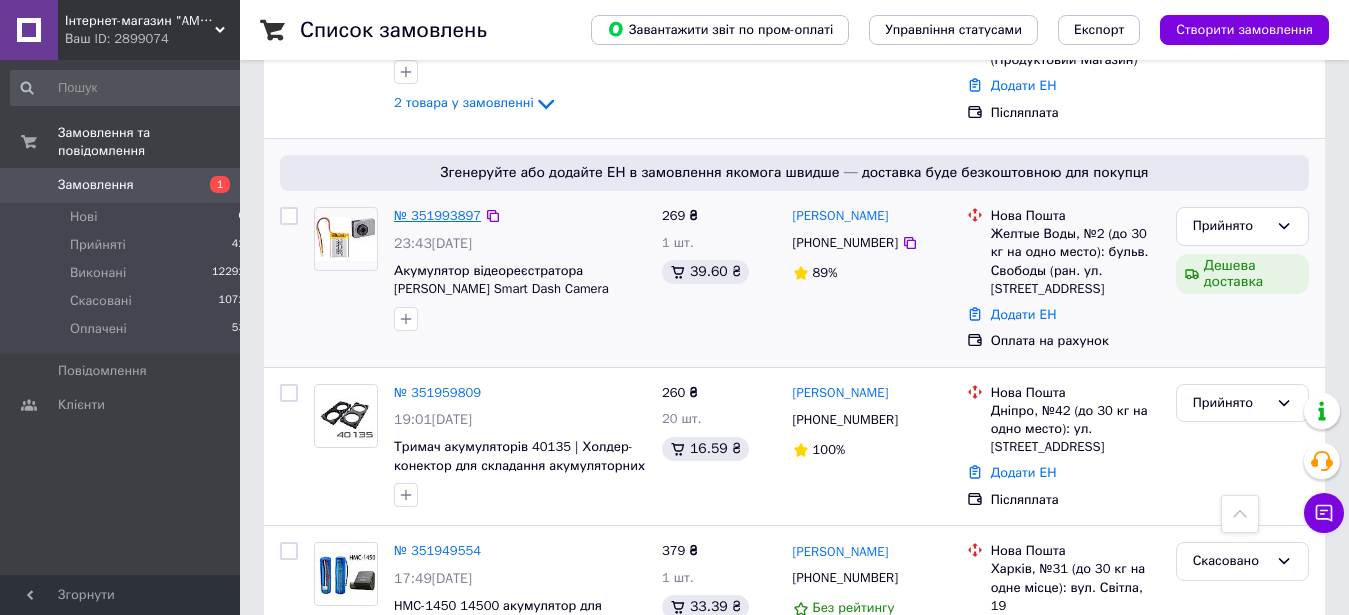 click on "№ 351993897" at bounding box center [437, 215] 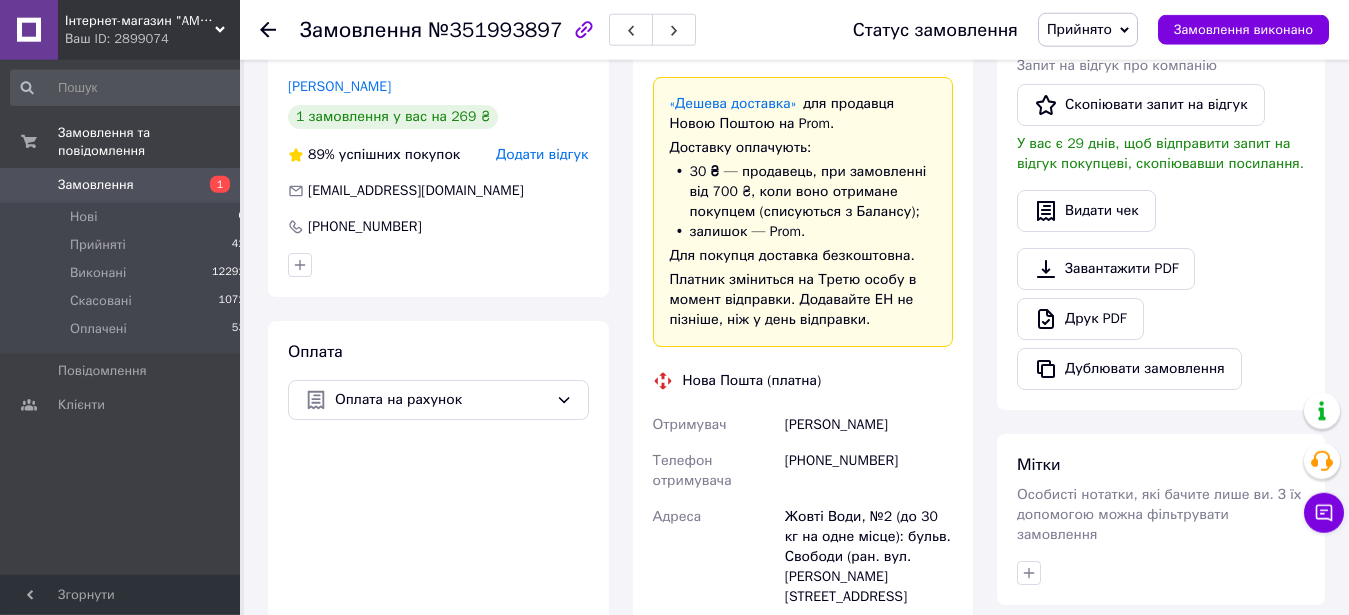 scroll, scrollTop: 612, scrollLeft: 0, axis: vertical 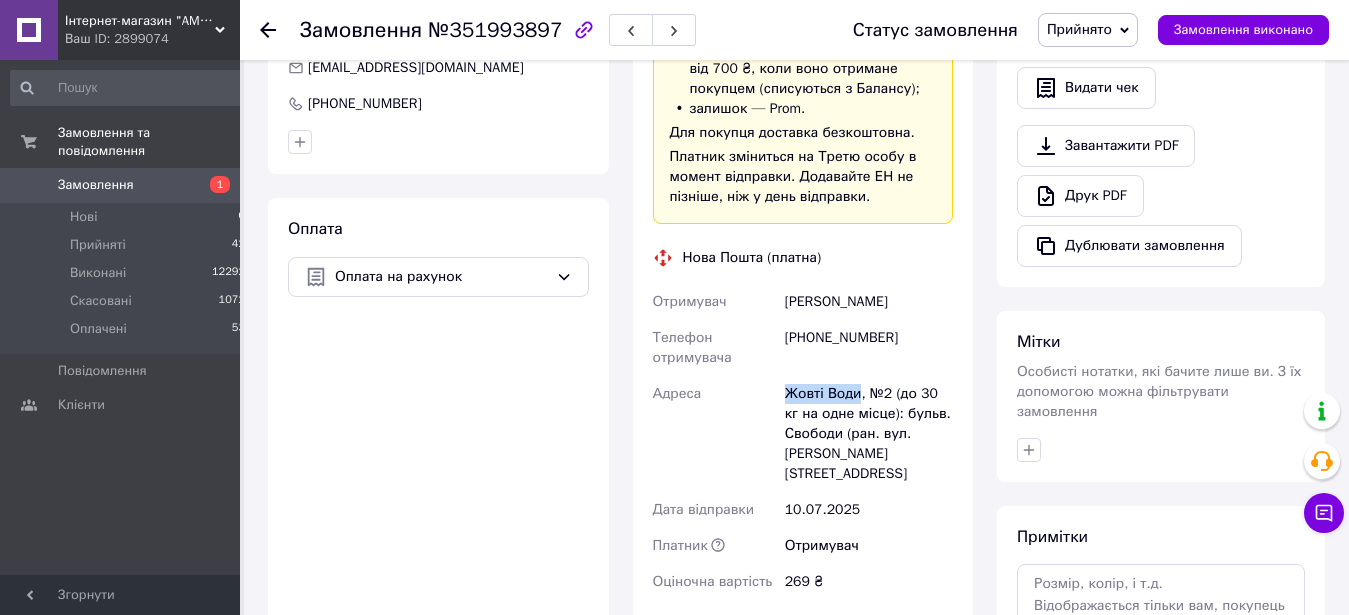 drag, startPoint x: 777, startPoint y: 373, endPoint x: 854, endPoint y: 375, distance: 77.02597 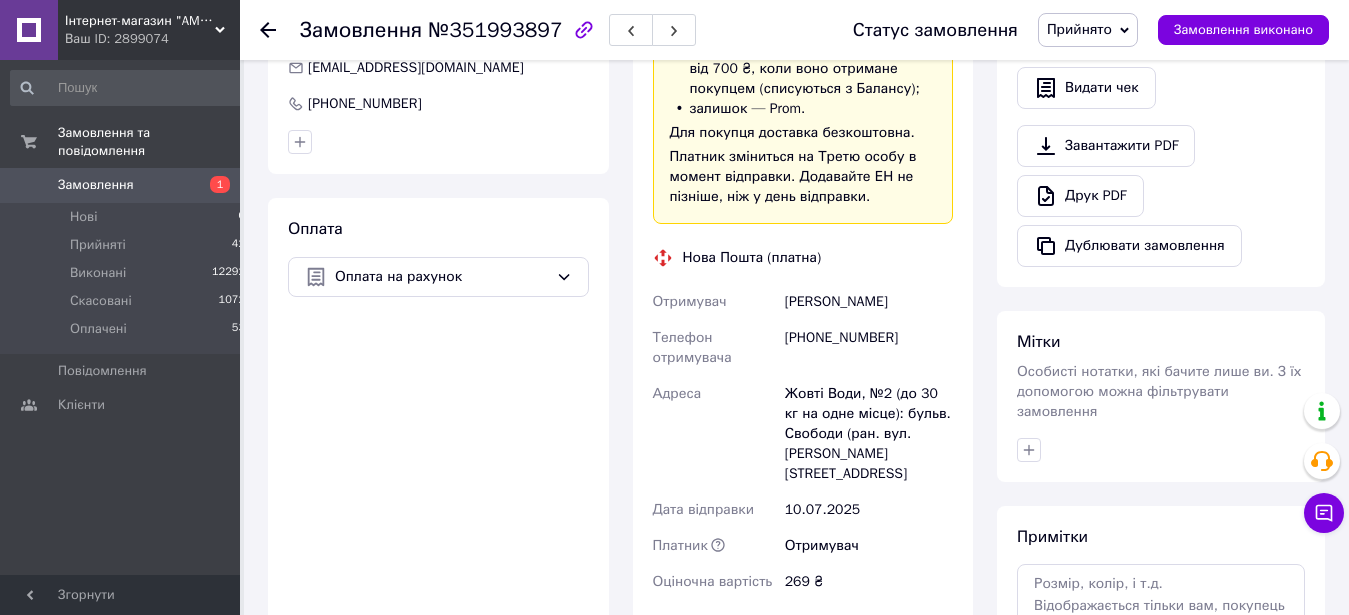 click on "+380952202000" at bounding box center (869, 348) 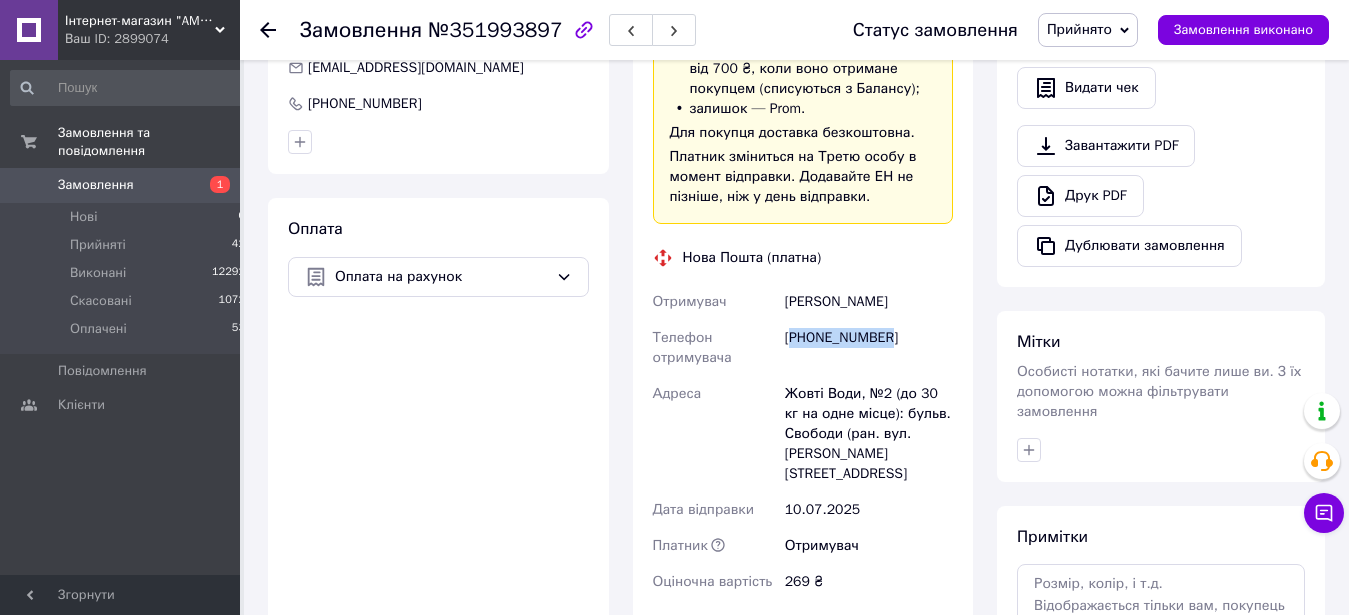 click on "+380952202000" at bounding box center [869, 348] 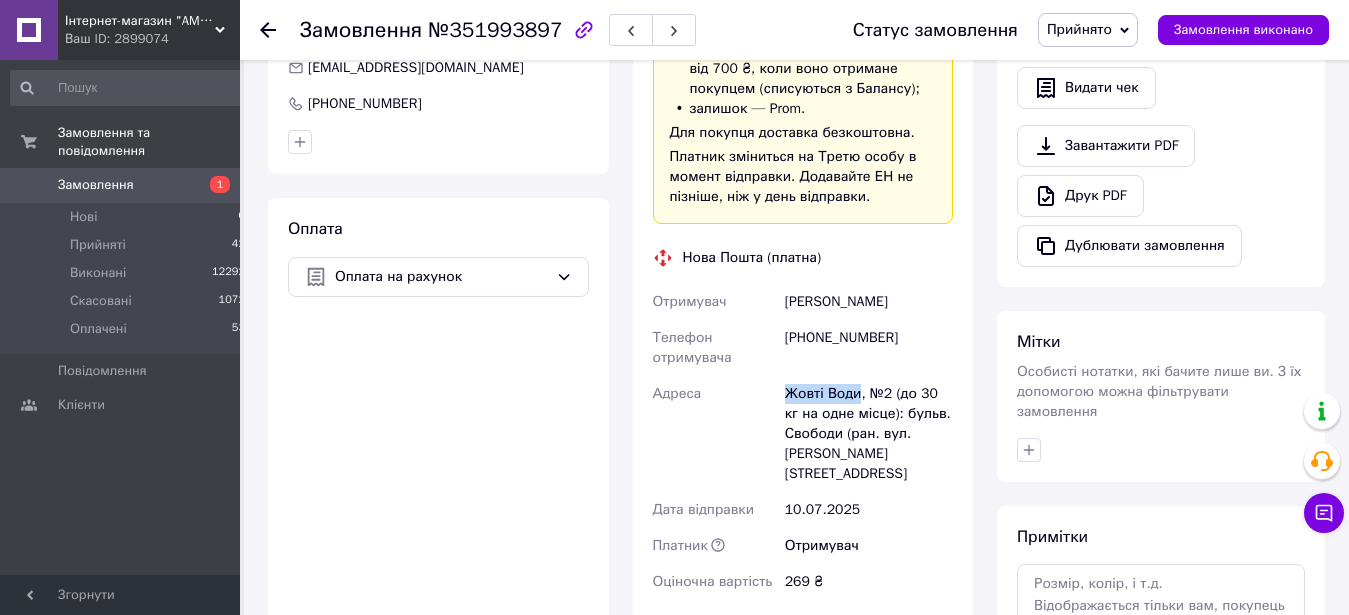 drag, startPoint x: 783, startPoint y: 377, endPoint x: 857, endPoint y: 379, distance: 74.02702 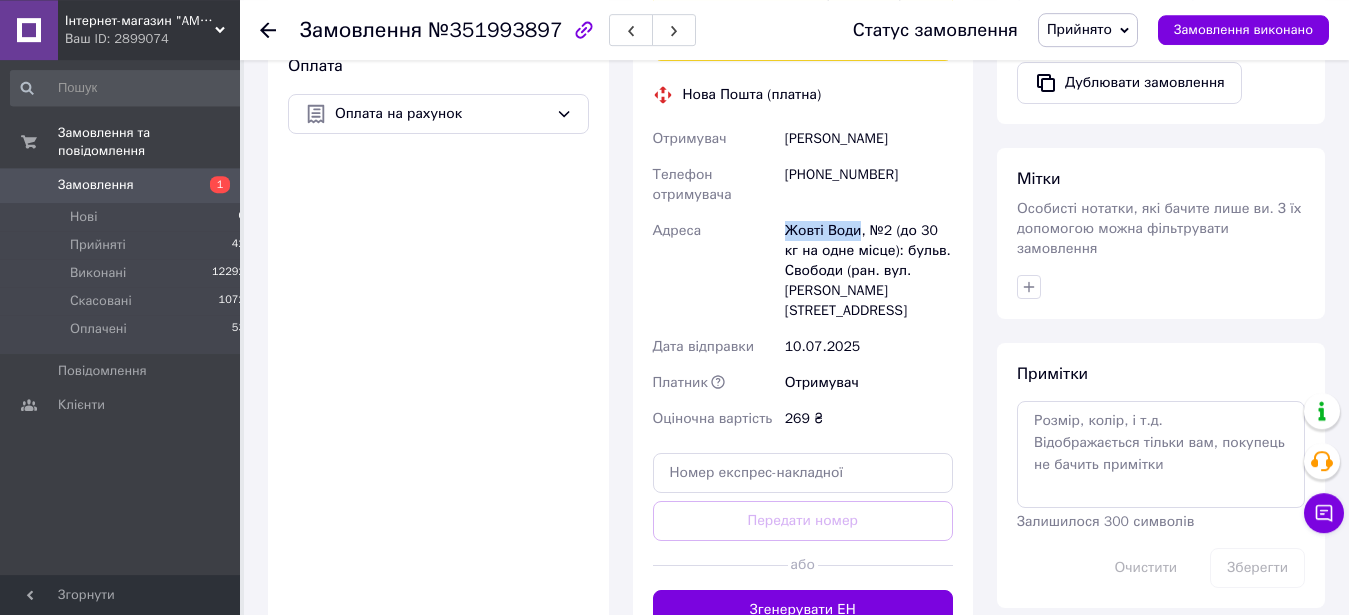 scroll, scrollTop: 918, scrollLeft: 0, axis: vertical 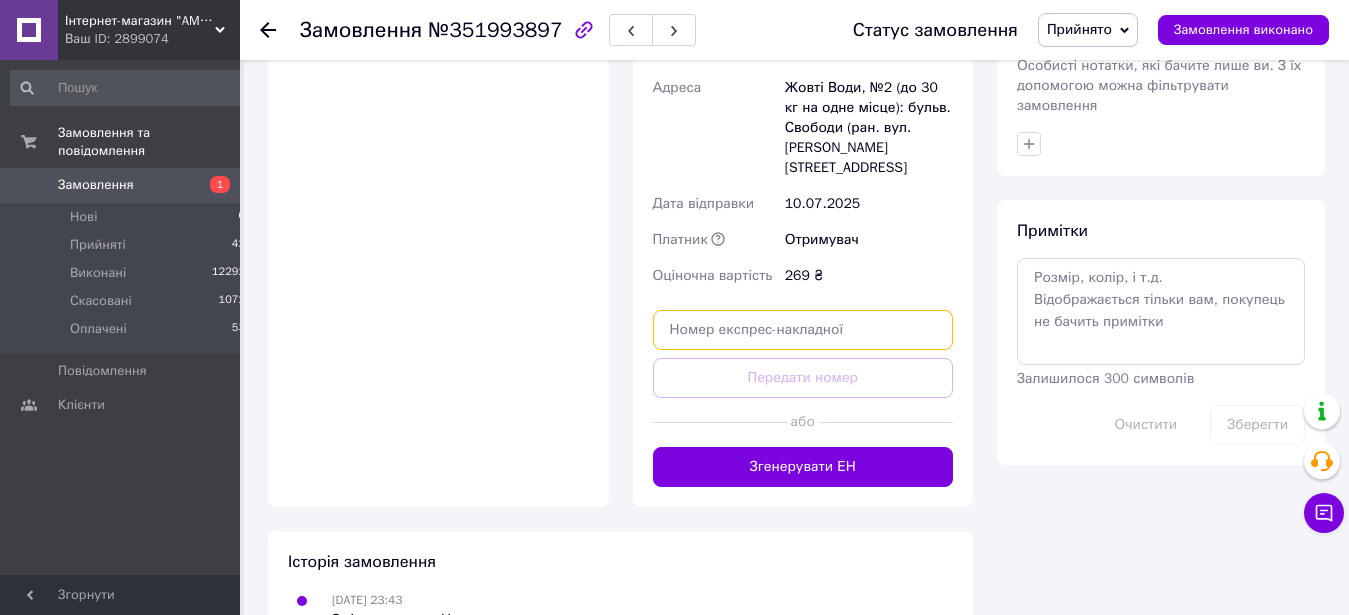 click at bounding box center [803, 330] 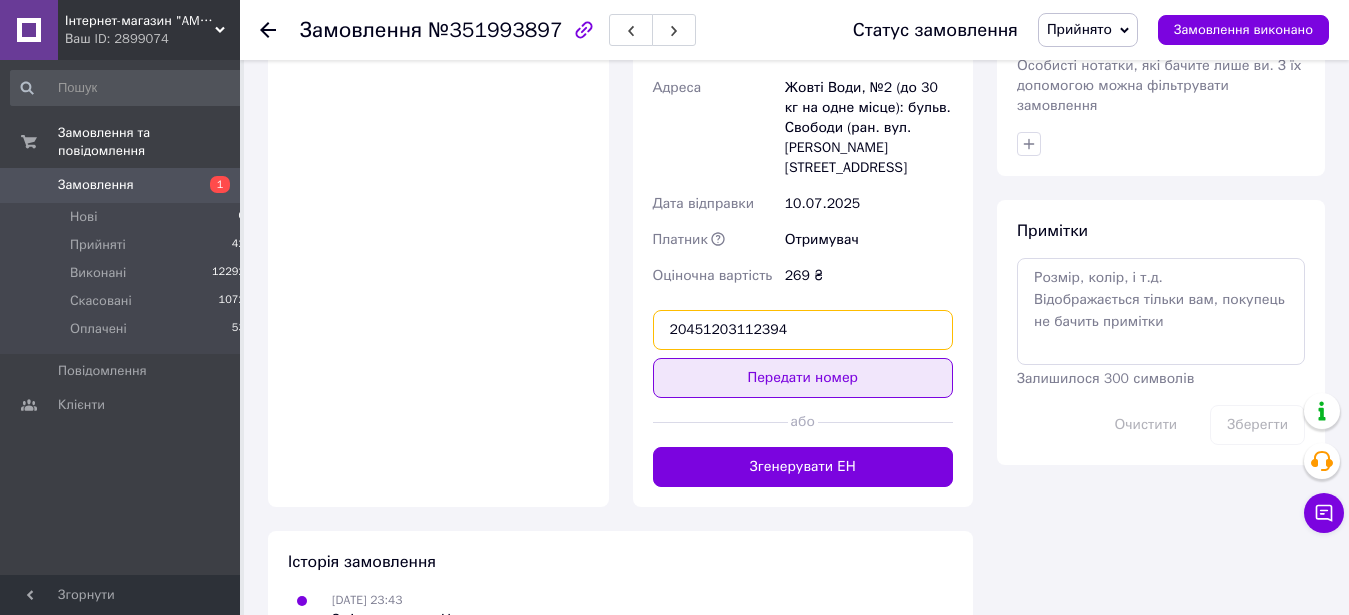 type on "20451203112394" 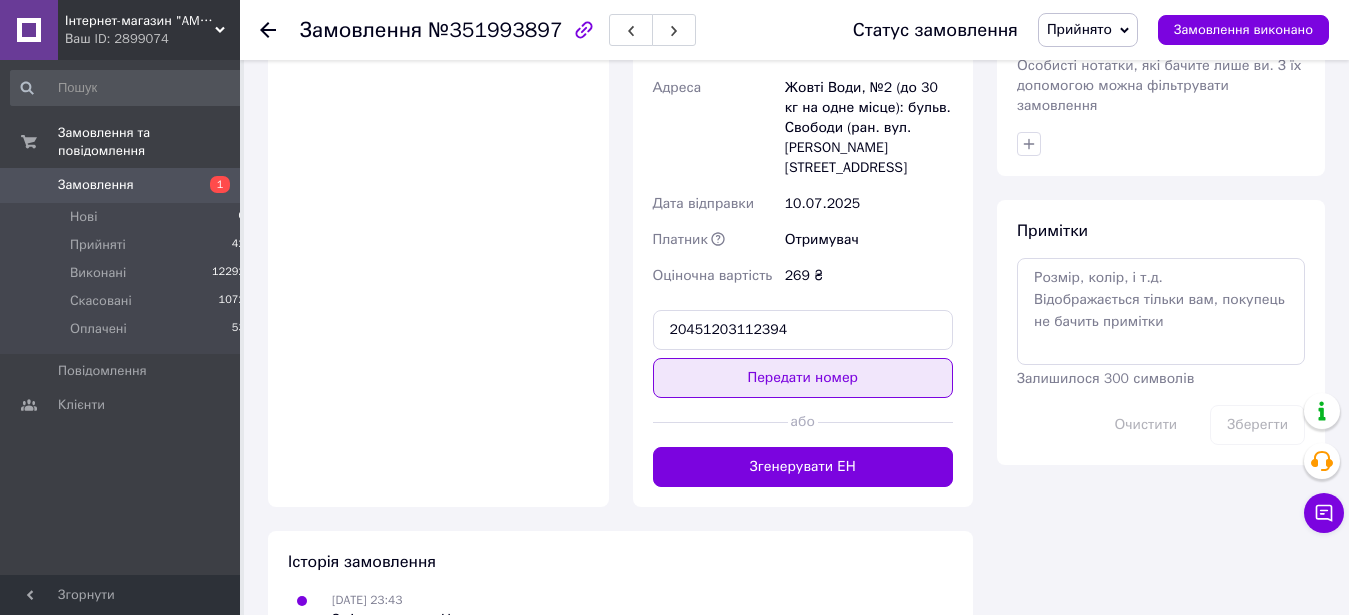 click on "Передати номер" at bounding box center [803, 378] 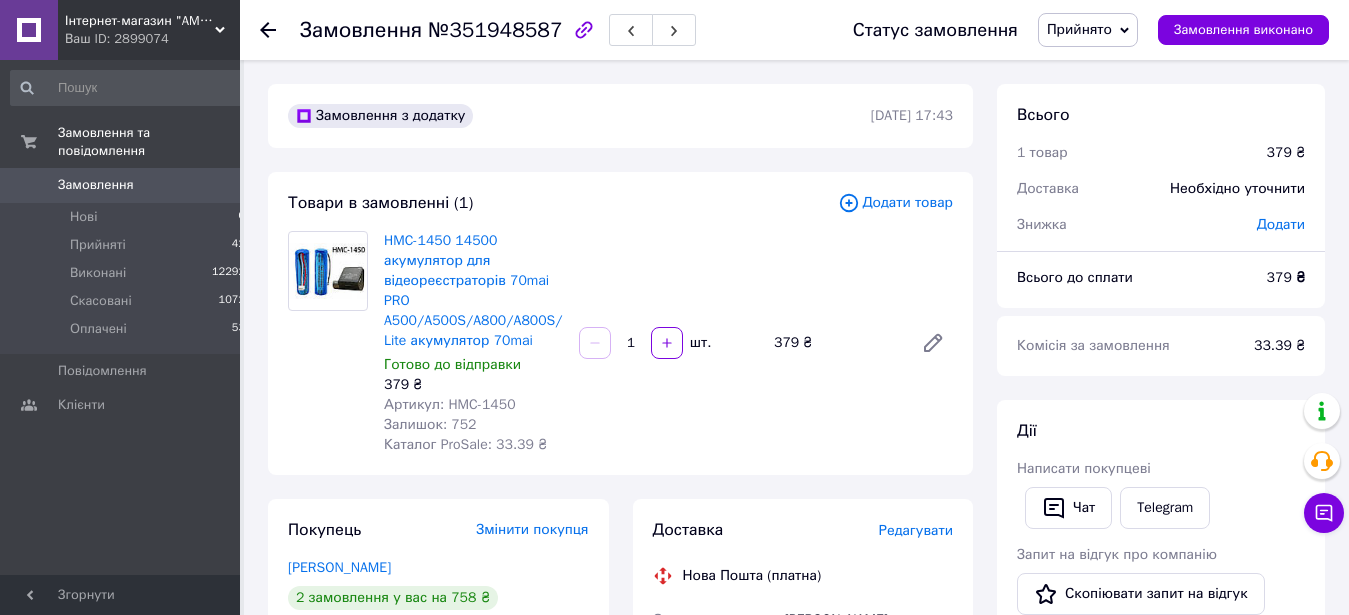 scroll, scrollTop: 0, scrollLeft: 0, axis: both 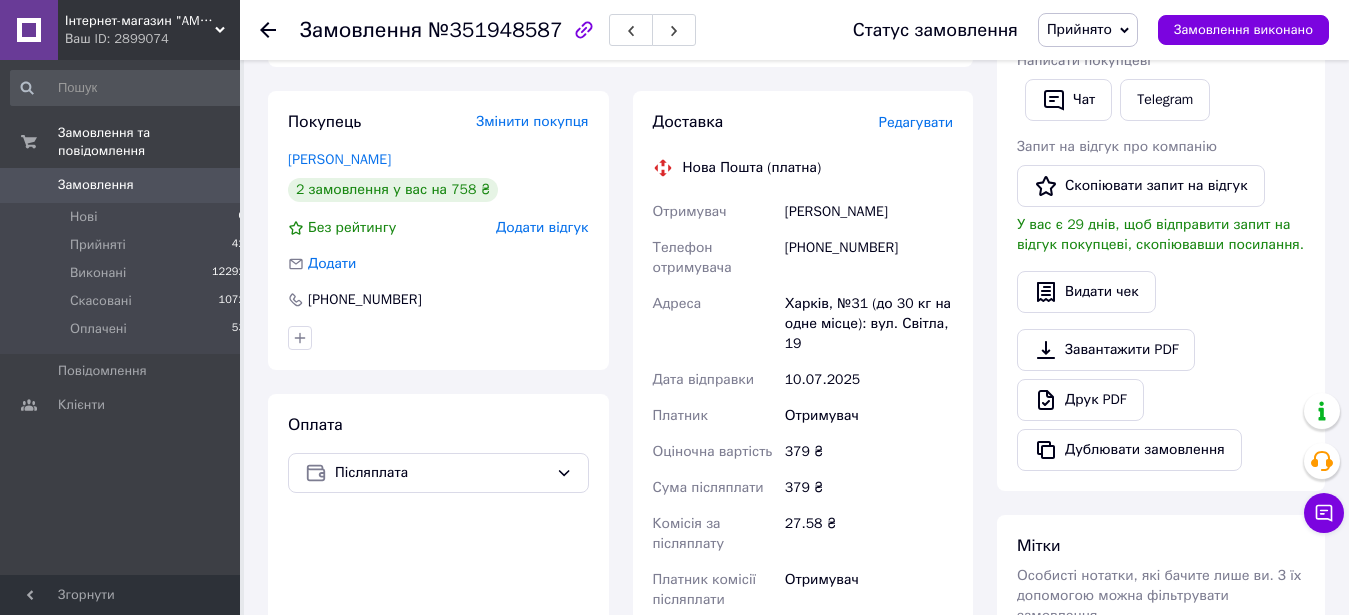 click on "Харків, №31 (до 30 кг на одне місце): вул. Світла, 19" at bounding box center (869, 324) 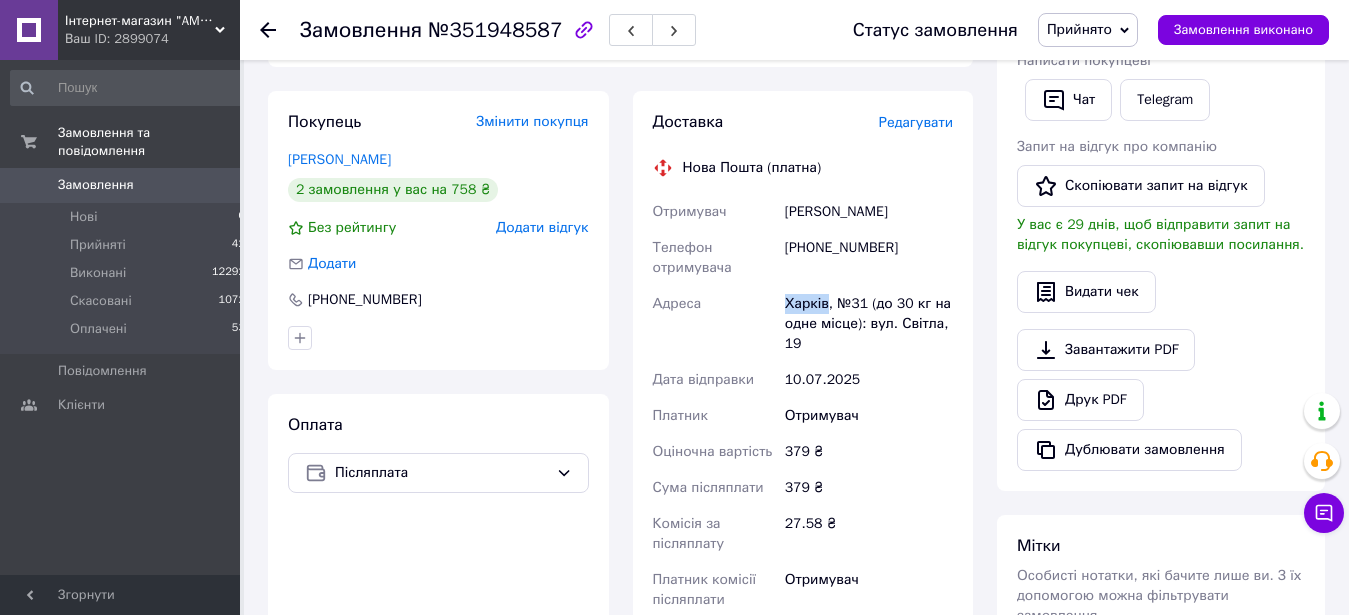 click on "Харків, №31 (до 30 кг на одне місце): вул. Світла, 19" at bounding box center [869, 324] 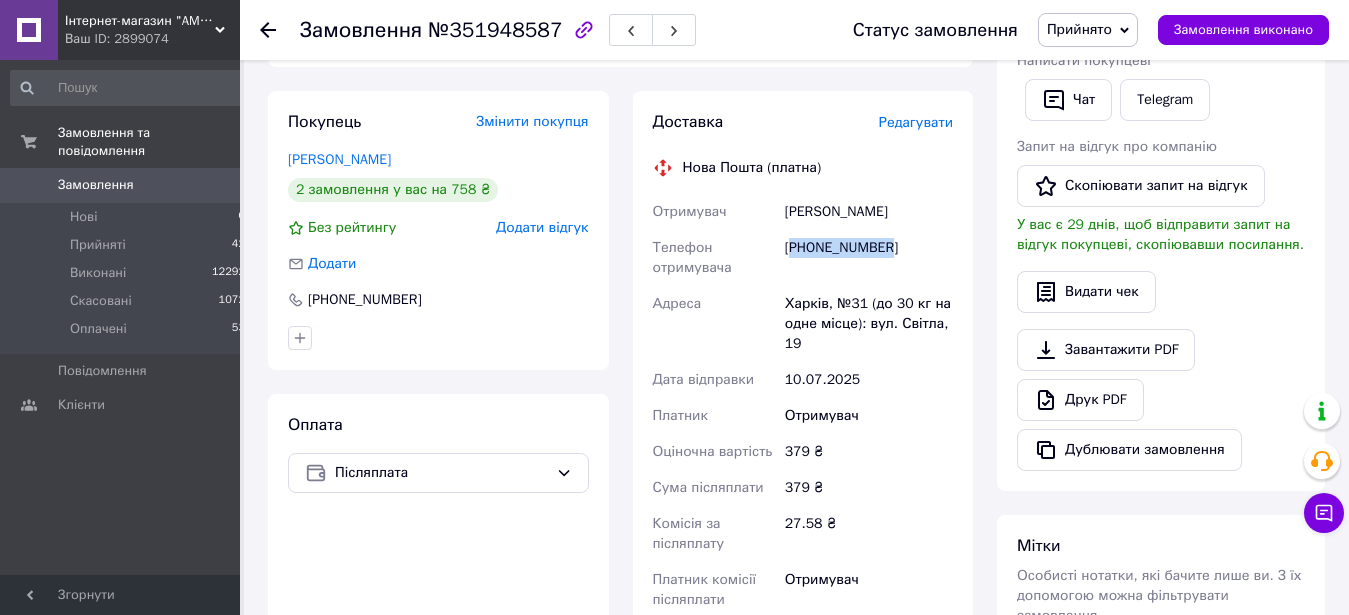 click on "[PHONE_NUMBER]" at bounding box center (869, 258) 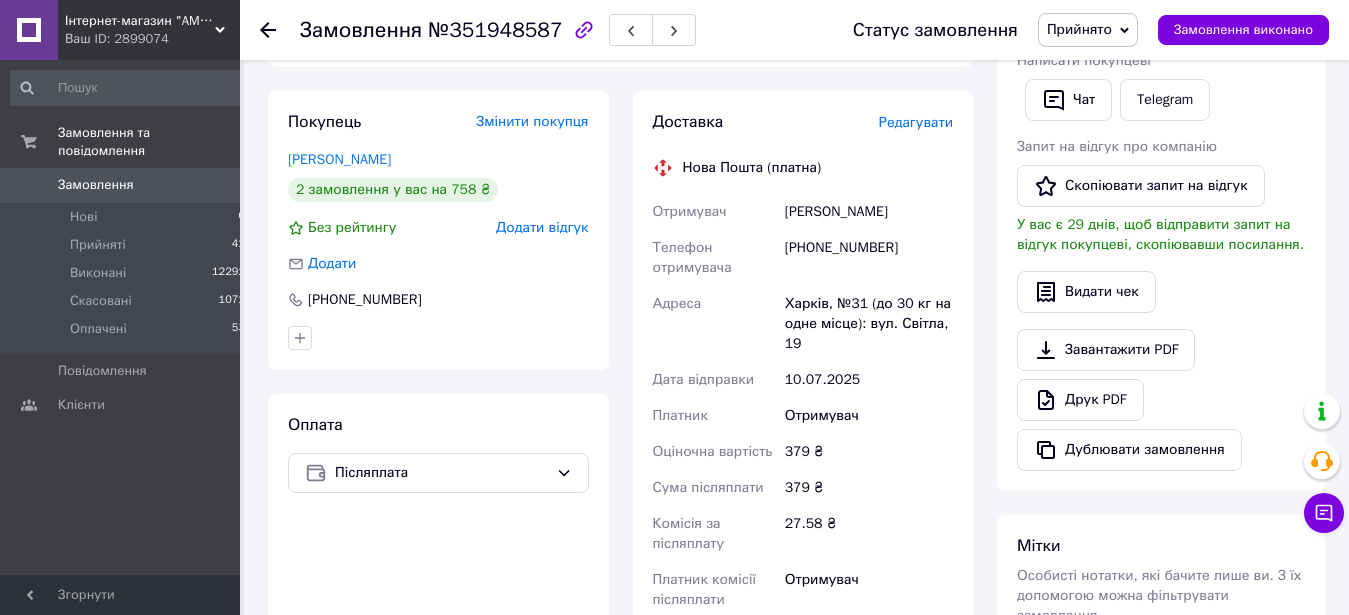 click on "Харків, №31 (до 30 кг на одне місце): вул. Світла, 19" at bounding box center (869, 324) 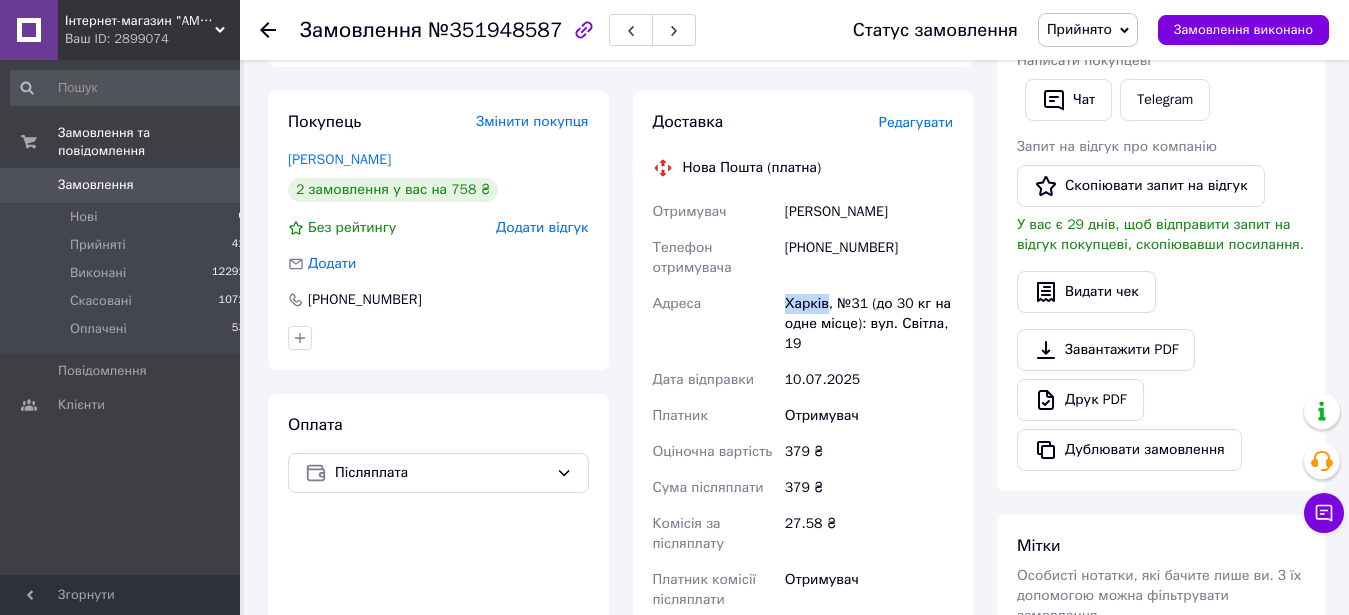 click on "Харків, №31 (до 30 кг на одне місце): вул. Світла, 19" at bounding box center [869, 324] 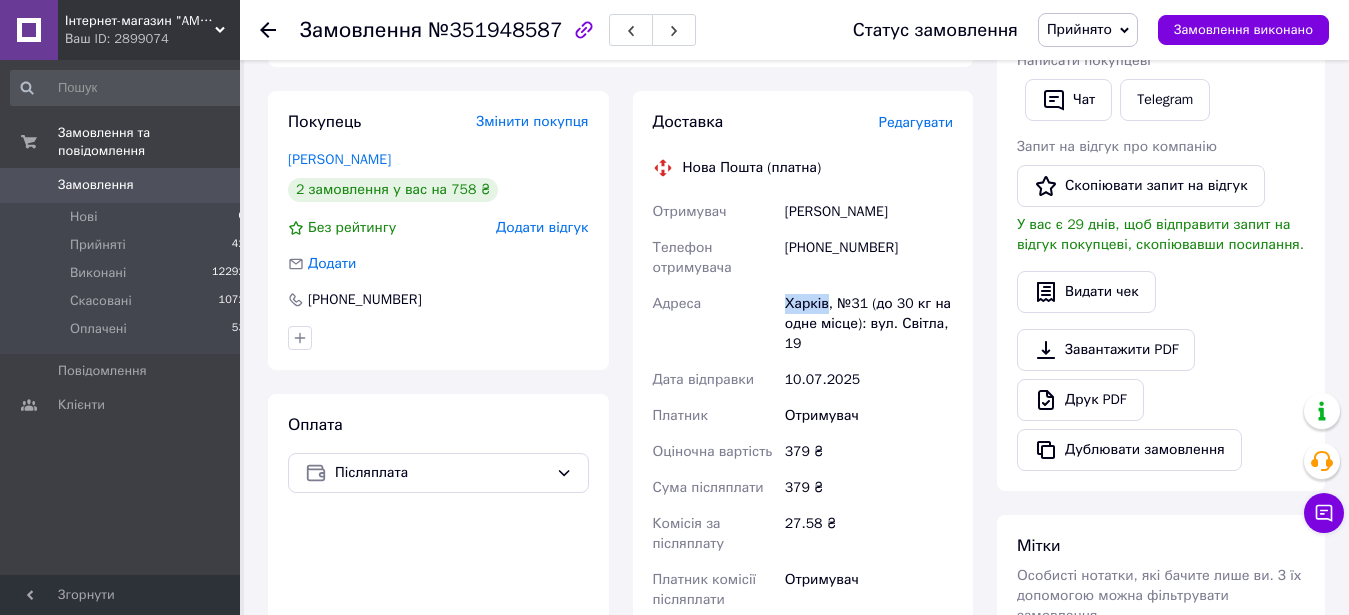 scroll, scrollTop: 816, scrollLeft: 0, axis: vertical 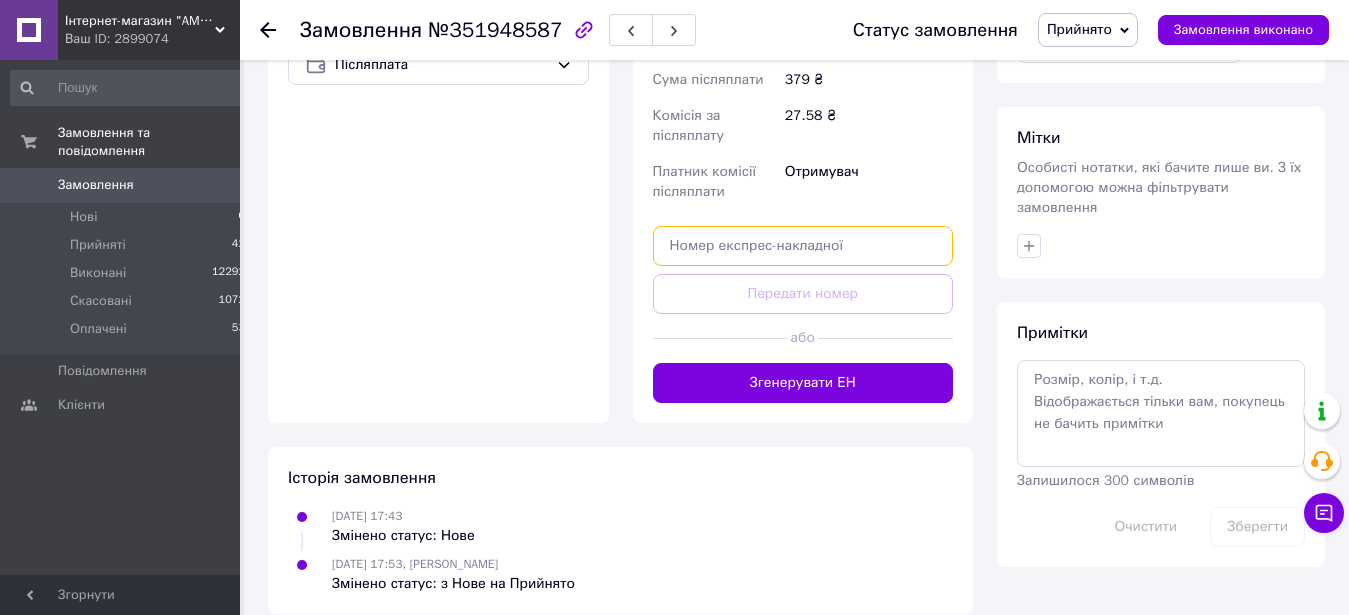 click at bounding box center [803, 246] 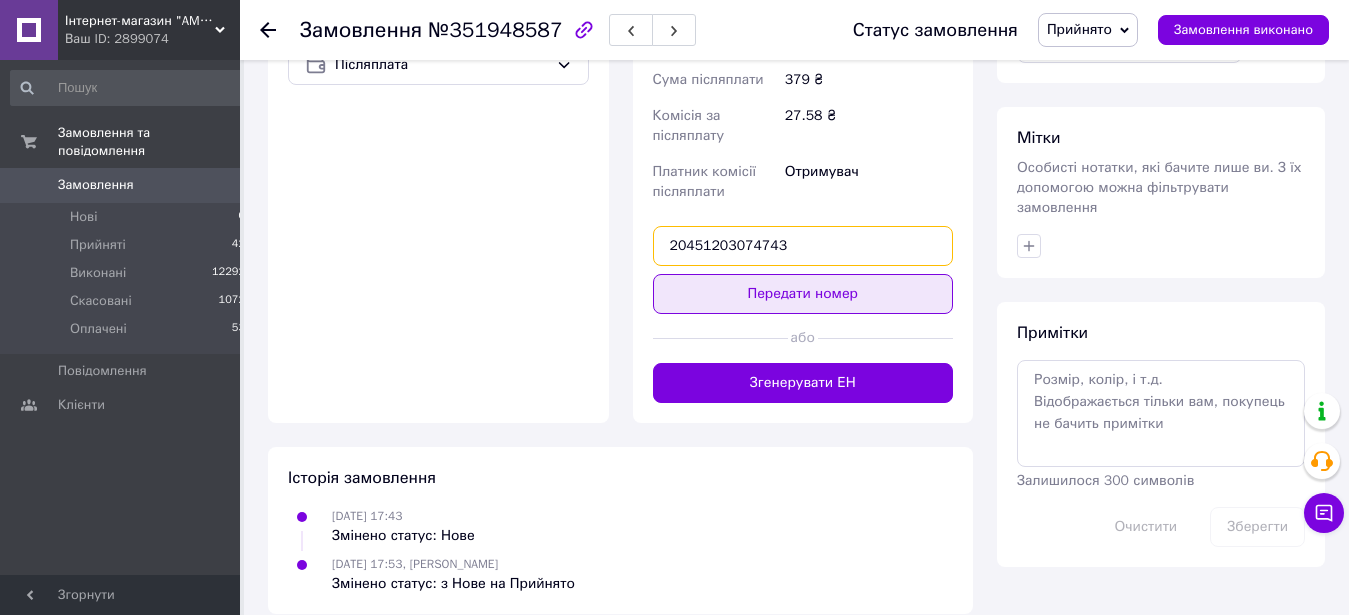 type on "20451203074743" 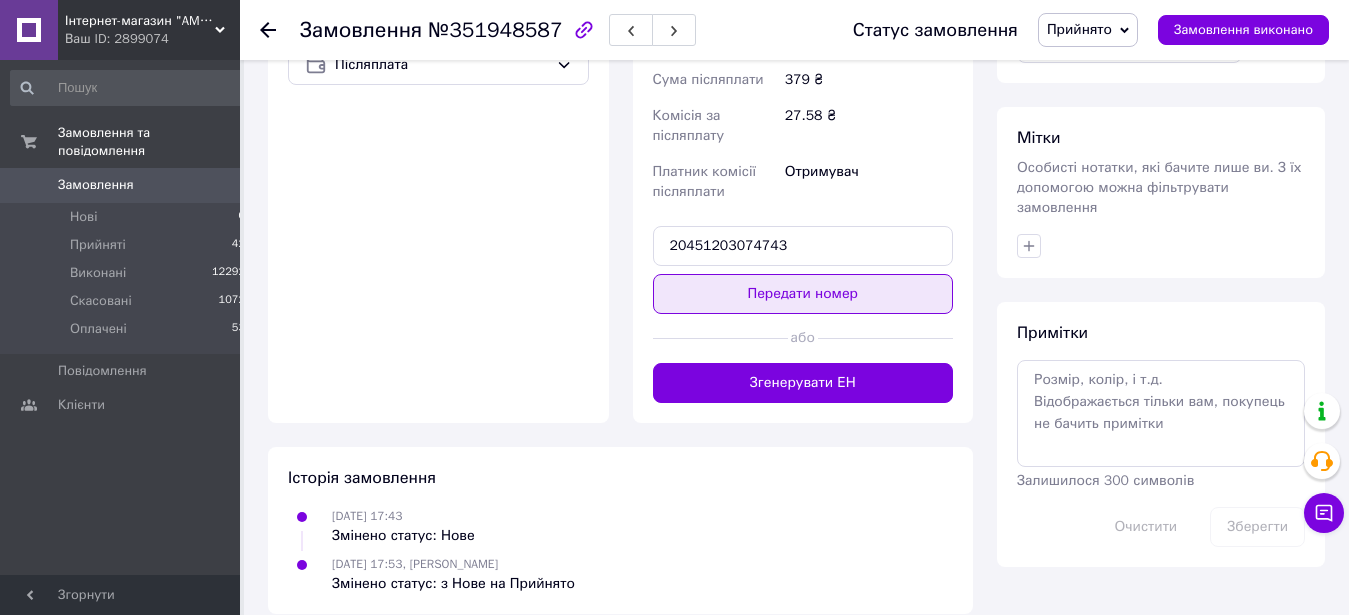 click on "Передати номер" at bounding box center [803, 294] 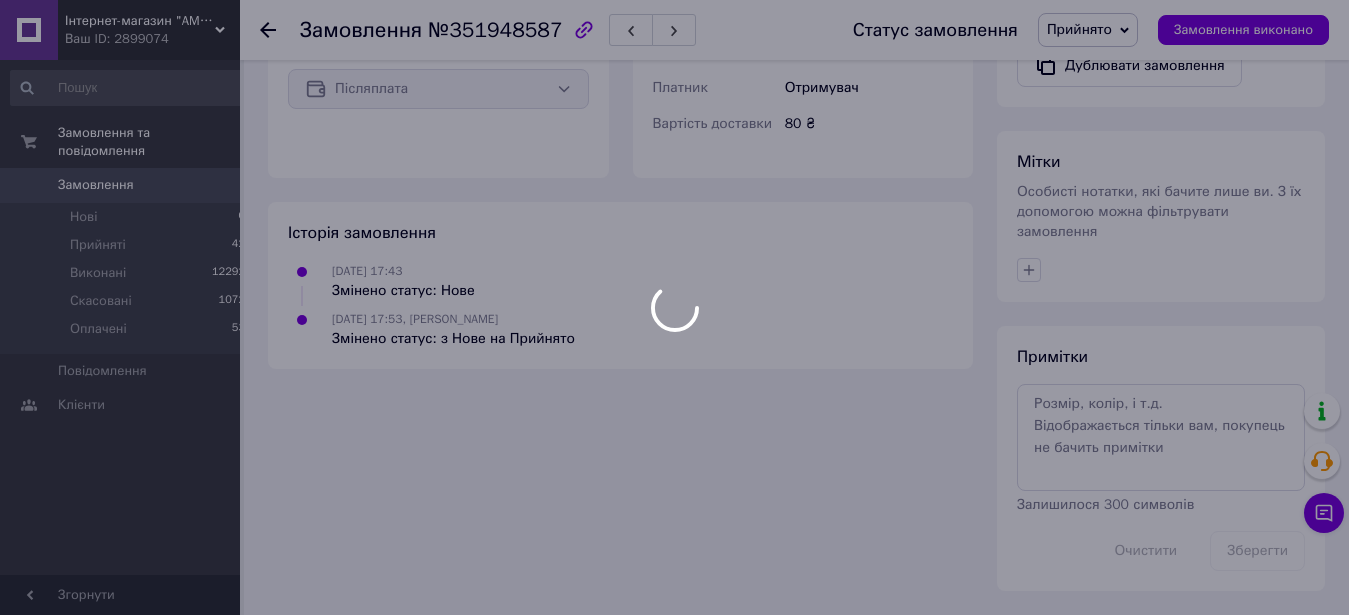 scroll, scrollTop: 772, scrollLeft: 0, axis: vertical 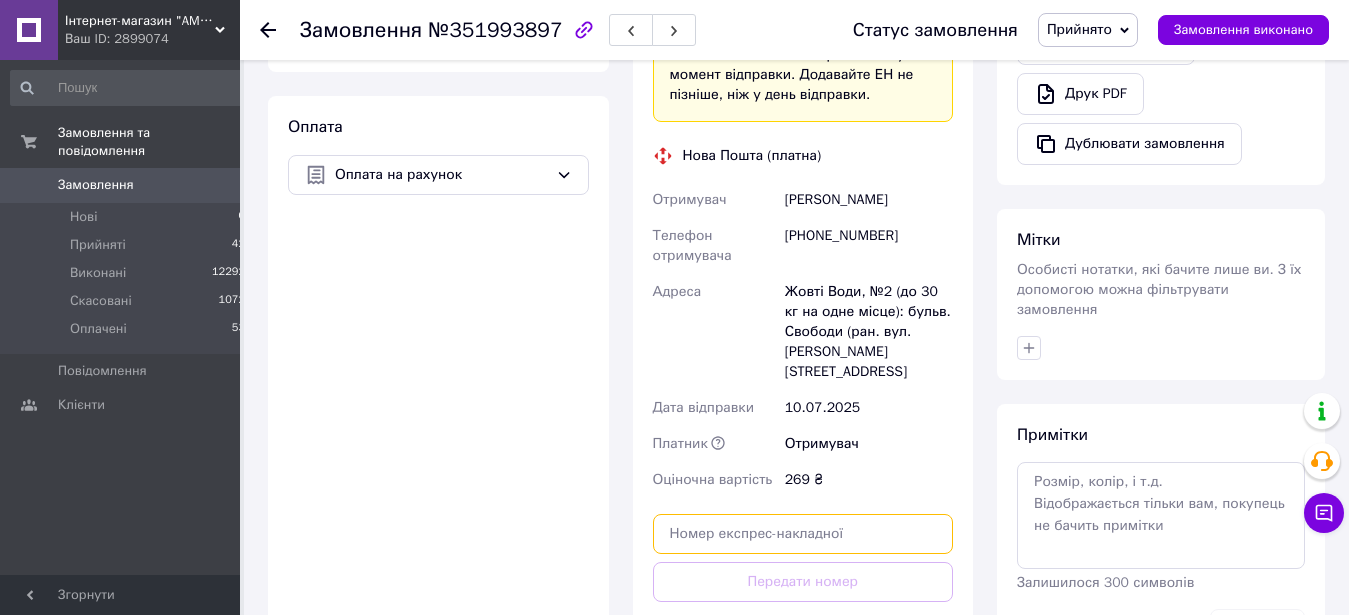 click at bounding box center [803, 534] 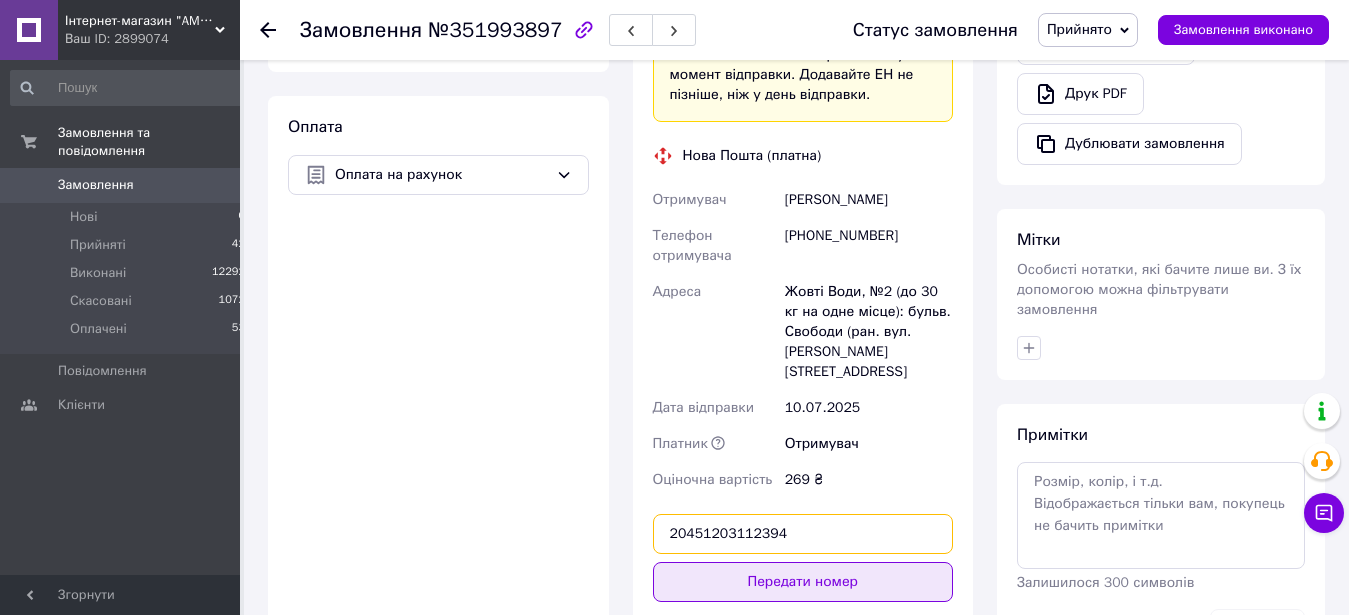 type on "20451203112394" 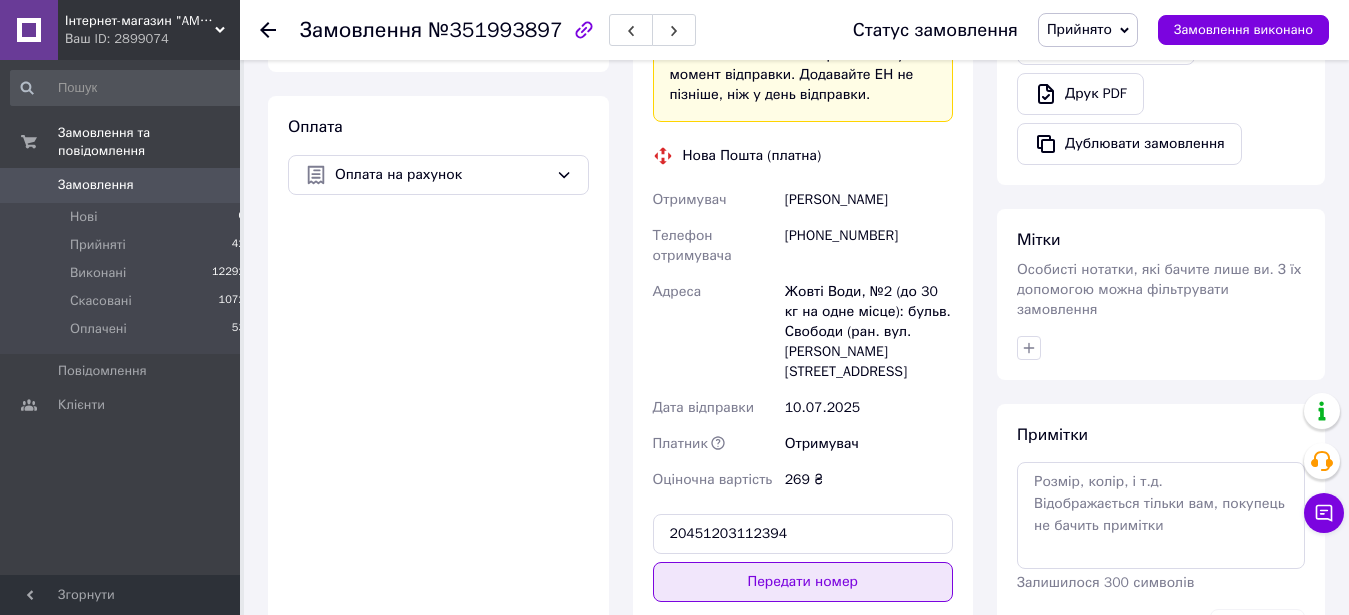 click on "Передати номер" at bounding box center (803, 582) 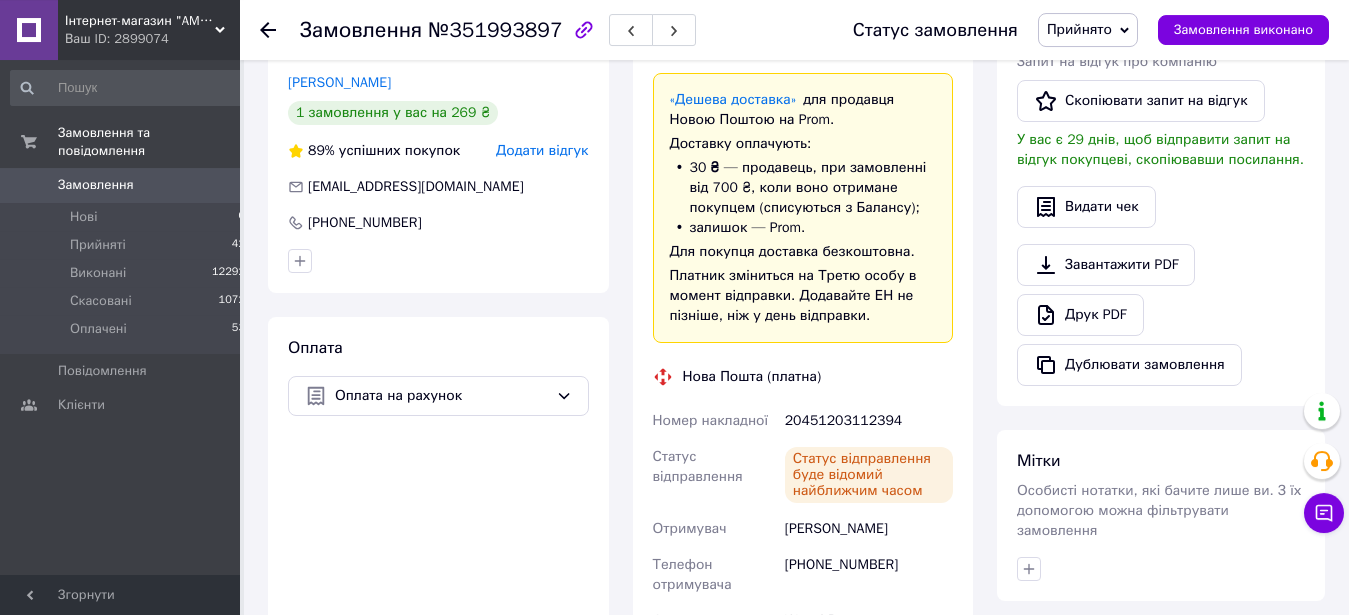 scroll, scrollTop: 306, scrollLeft: 0, axis: vertical 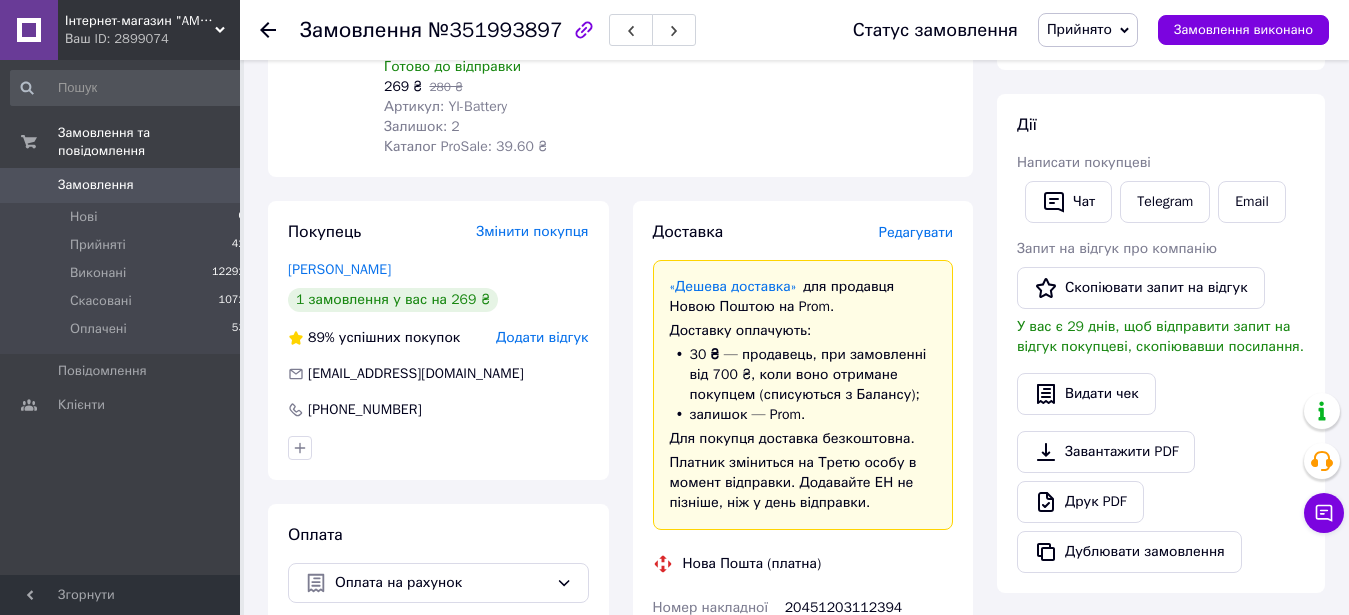 click 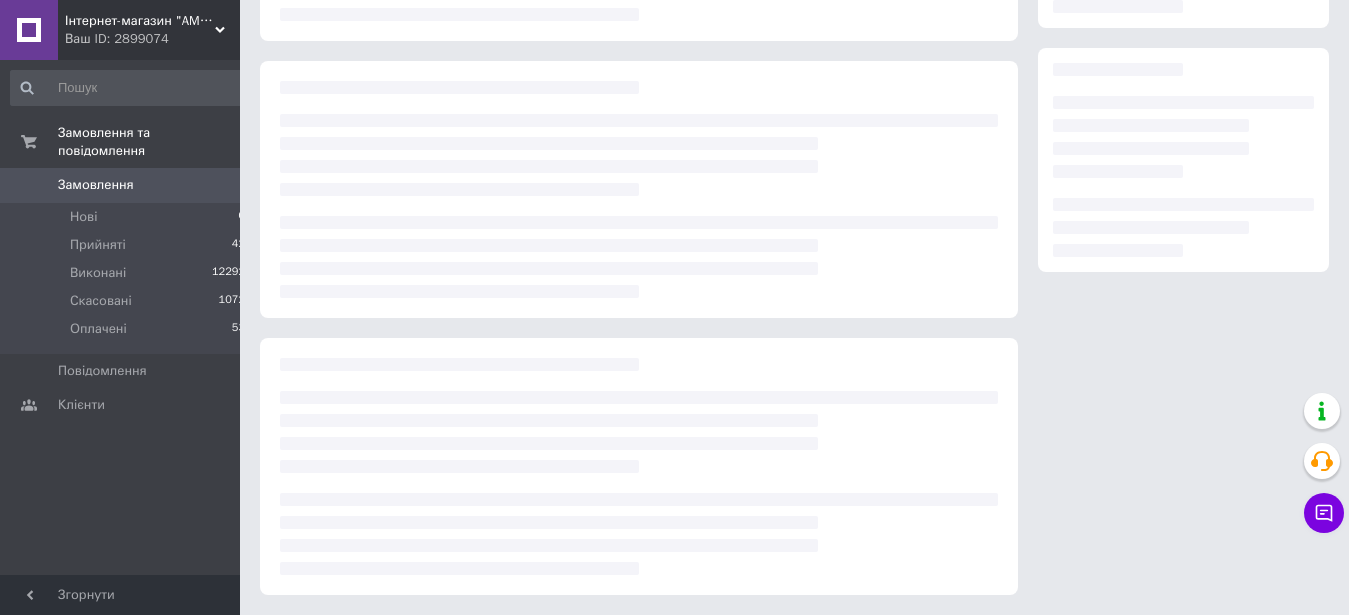 scroll, scrollTop: 299, scrollLeft: 0, axis: vertical 